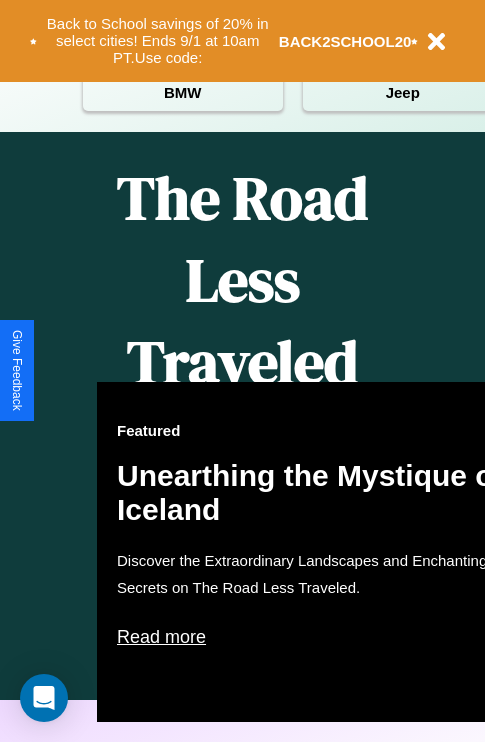 scroll, scrollTop: 2423, scrollLeft: 0, axis: vertical 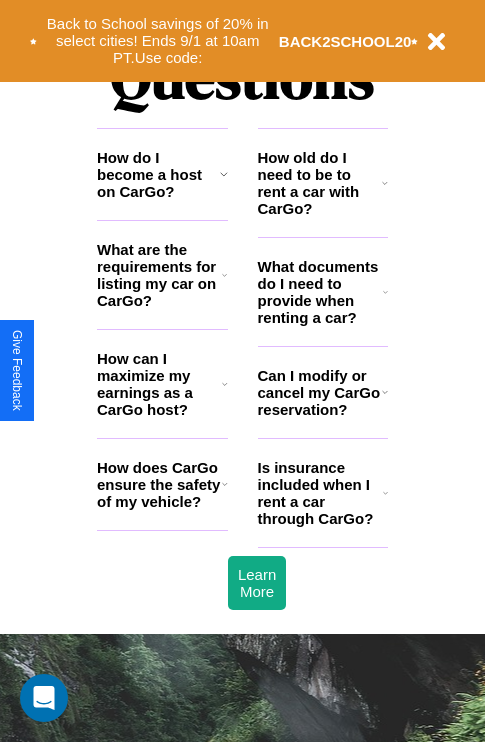 click on "How can I maximize my earnings as a CarGo host?" at bounding box center [159, 384] 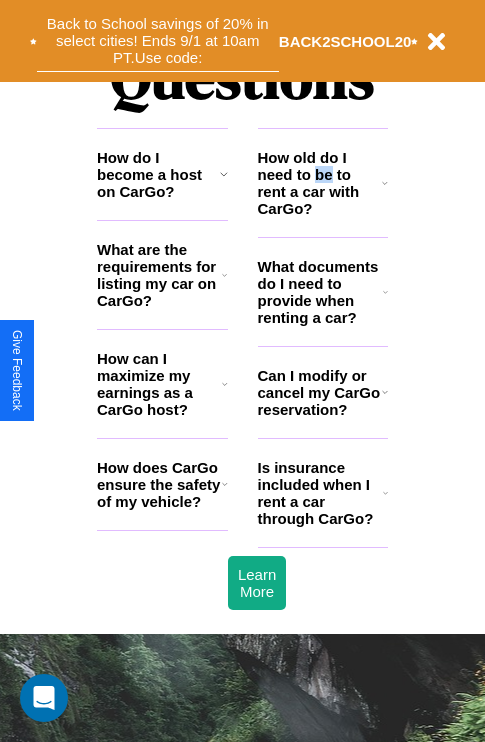 click on "Back to School savings of 20% in select cities! Ends 9/1 at 10am PT.  Use code:" at bounding box center [158, 41] 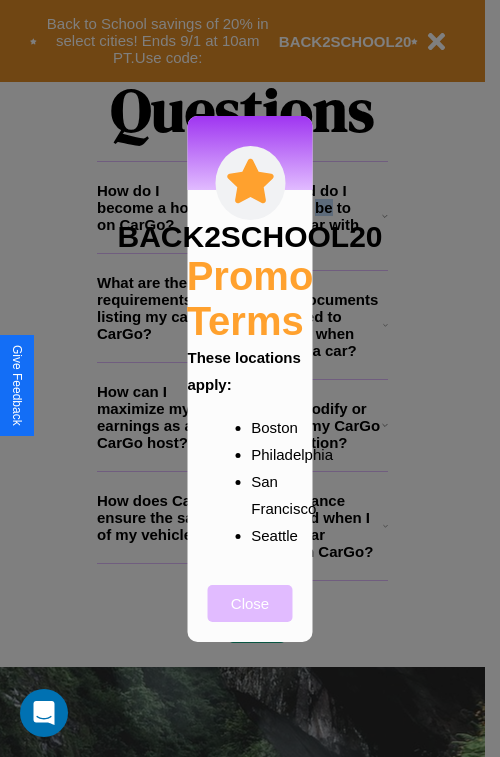 click on "Close" at bounding box center [250, 603] 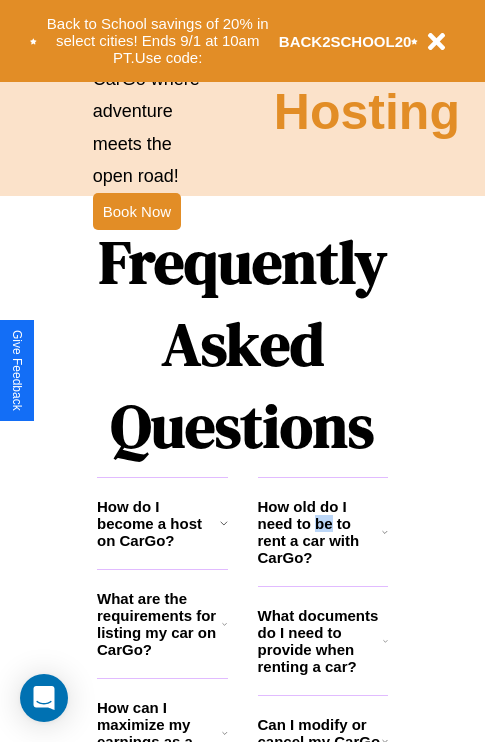 scroll, scrollTop: 1947, scrollLeft: 0, axis: vertical 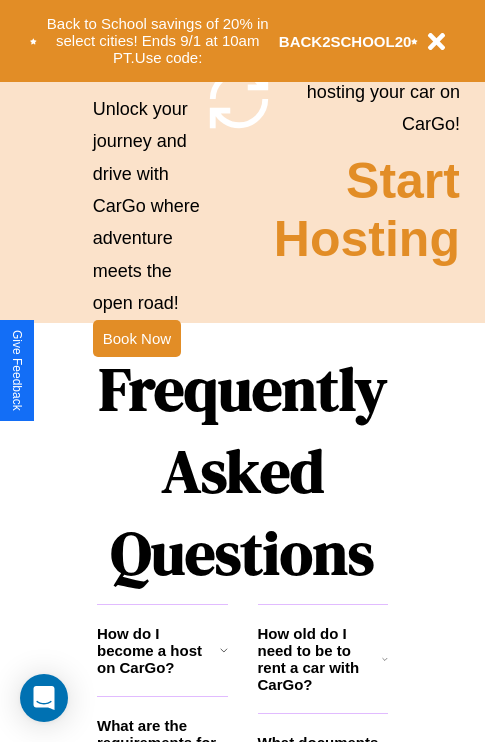 click on "Frequently Asked Questions" at bounding box center (242, 471) 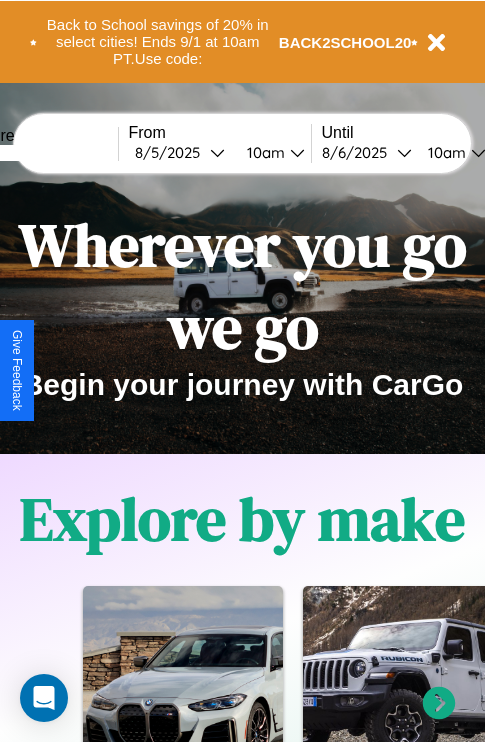 scroll, scrollTop: 0, scrollLeft: 0, axis: both 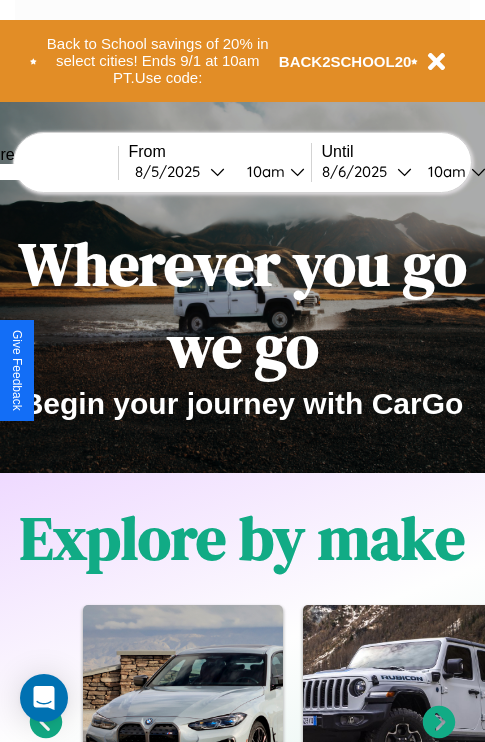 click at bounding box center [43, 172] 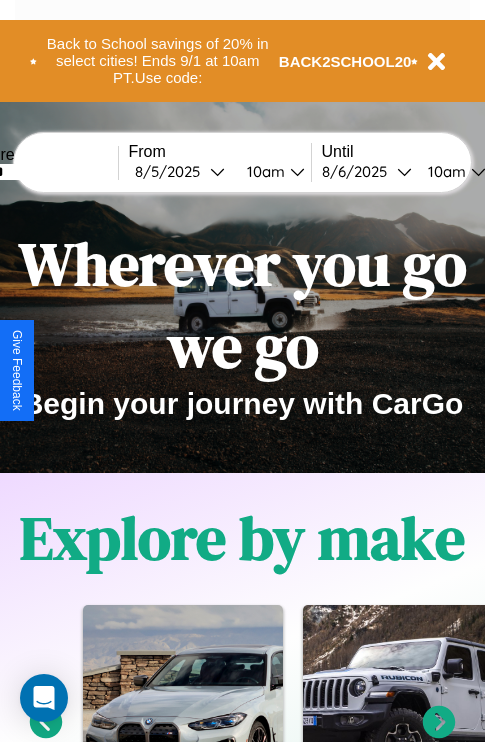 type on "******" 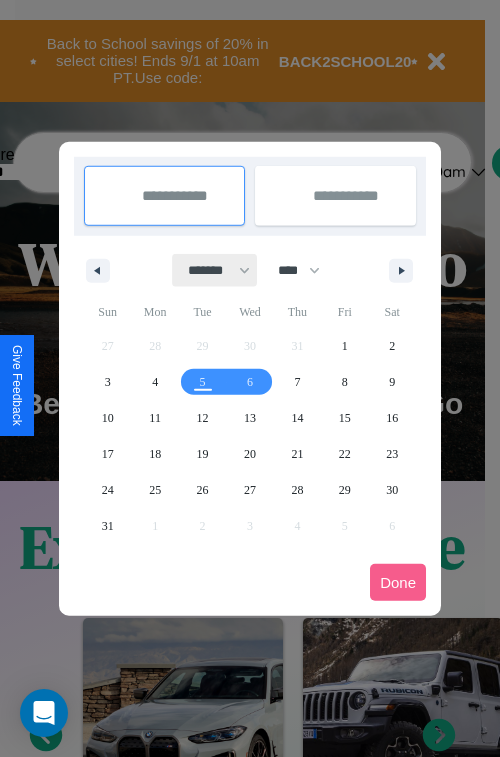 click on "******* ******** ***** ***** *** **** **** ****** ********* ******* ******** ********" at bounding box center [215, 270] 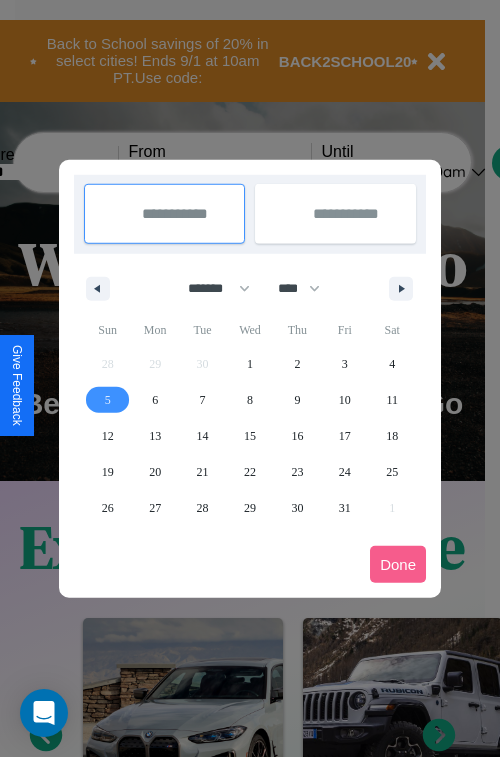 click on "5" at bounding box center [108, 400] 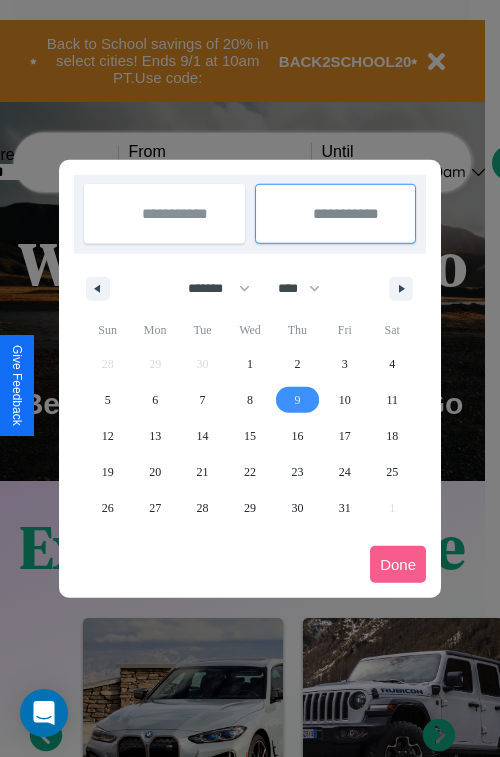 click on "9" at bounding box center (297, 400) 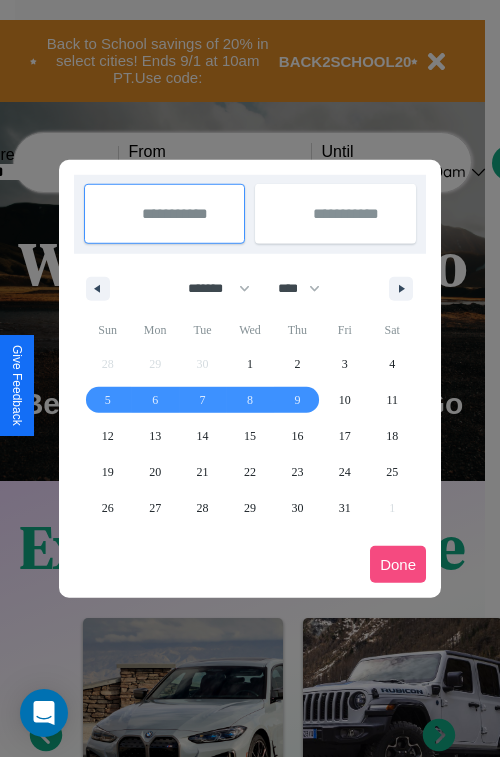 click on "Done" at bounding box center [398, 564] 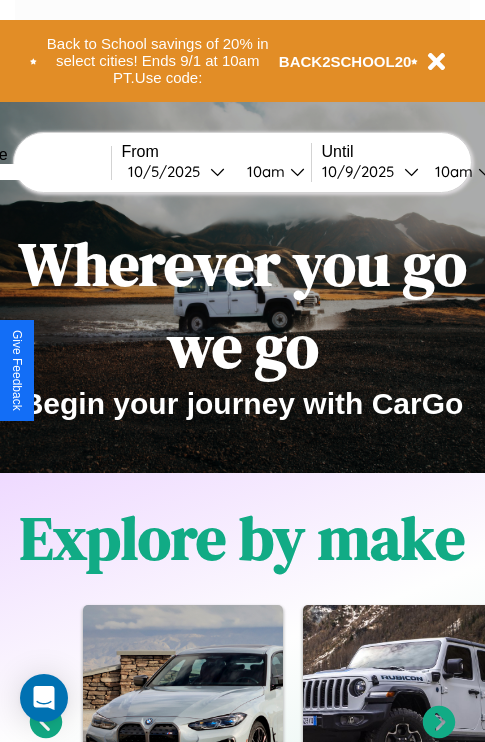 click on "10am" at bounding box center (263, 171) 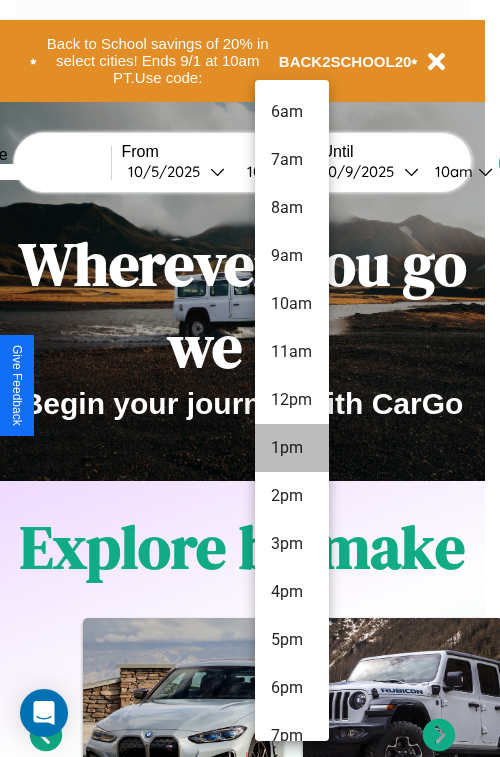 click on "1pm" at bounding box center (292, 448) 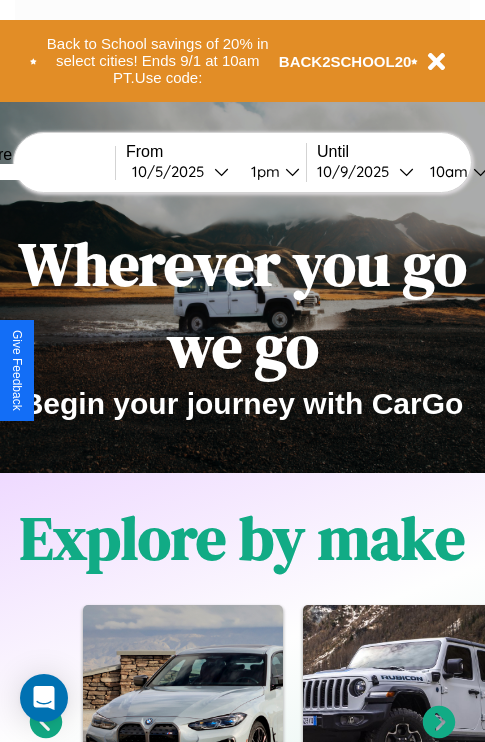 click on "10am" at bounding box center (446, 171) 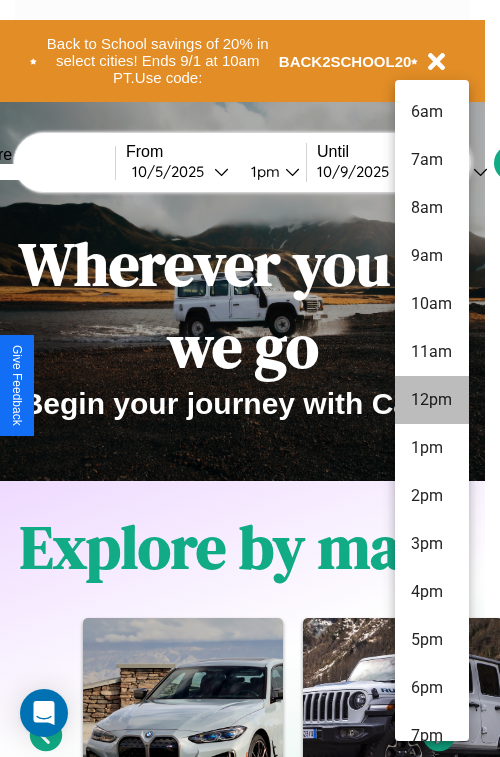 click on "12pm" at bounding box center (432, 400) 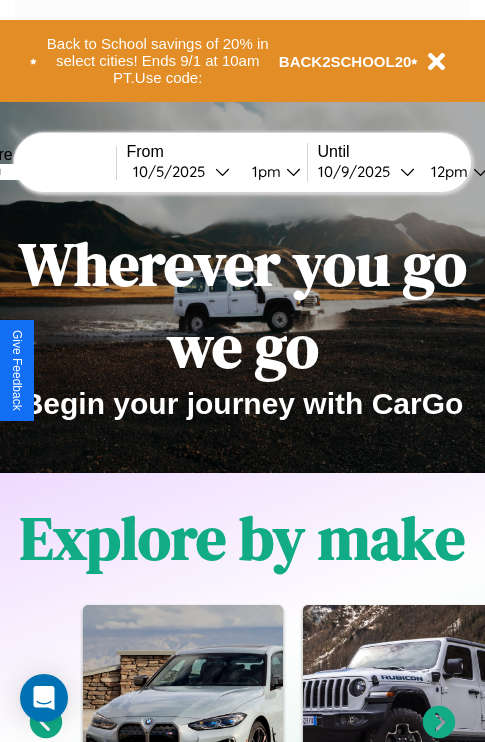 scroll, scrollTop: 0, scrollLeft: 70, axis: horizontal 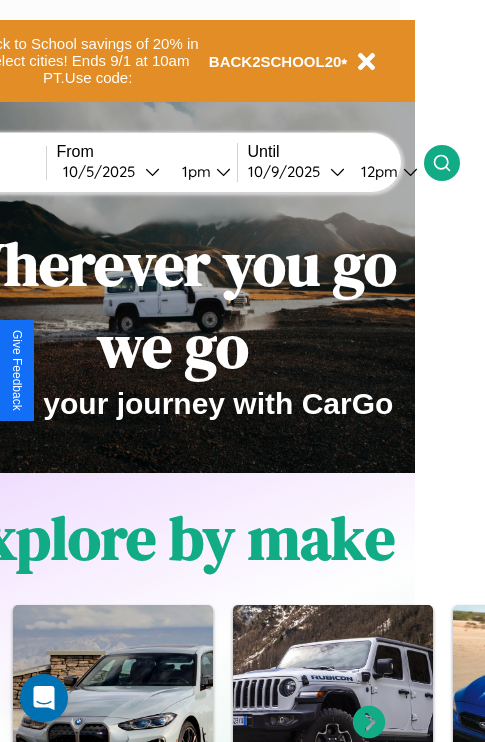 click 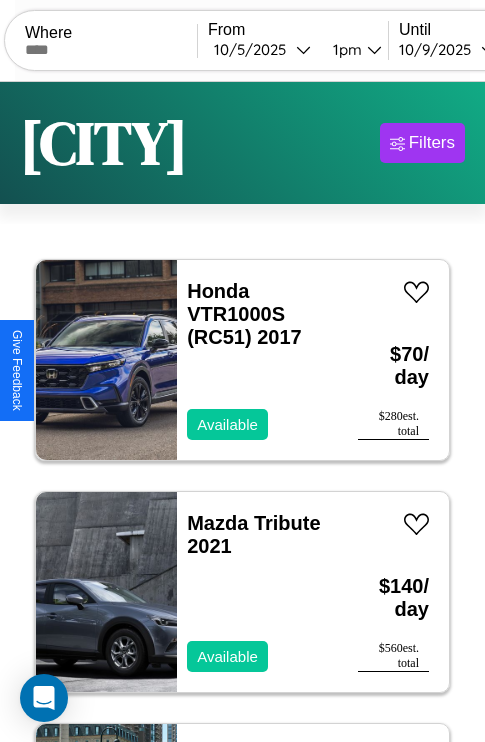scroll, scrollTop: 95, scrollLeft: 0, axis: vertical 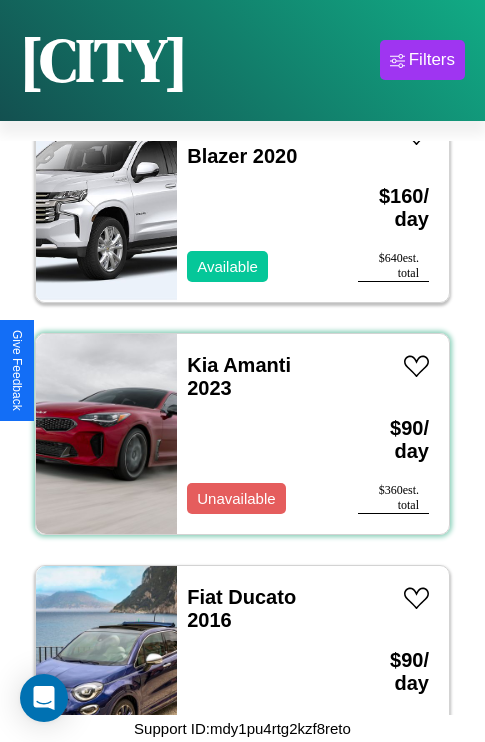 click on "Kia   Amanti   2023 Unavailable" at bounding box center (257, 434) 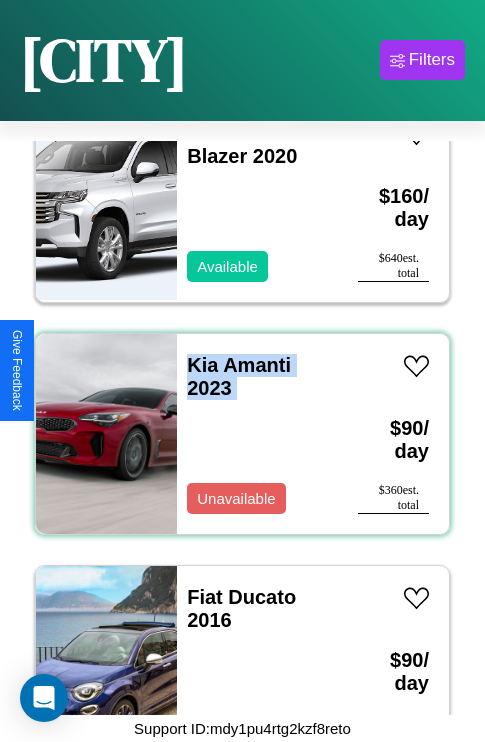 click on "Kia   Amanti   2023 Unavailable" at bounding box center (257, 434) 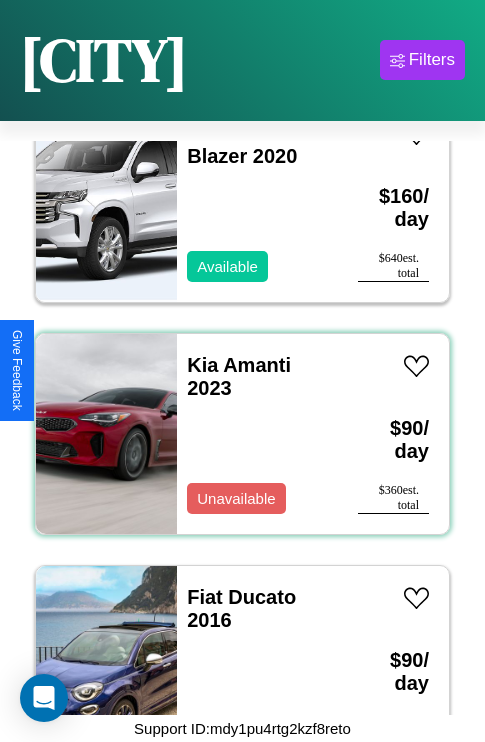 click on "Kia   Amanti   2023 Unavailable" at bounding box center [257, 434] 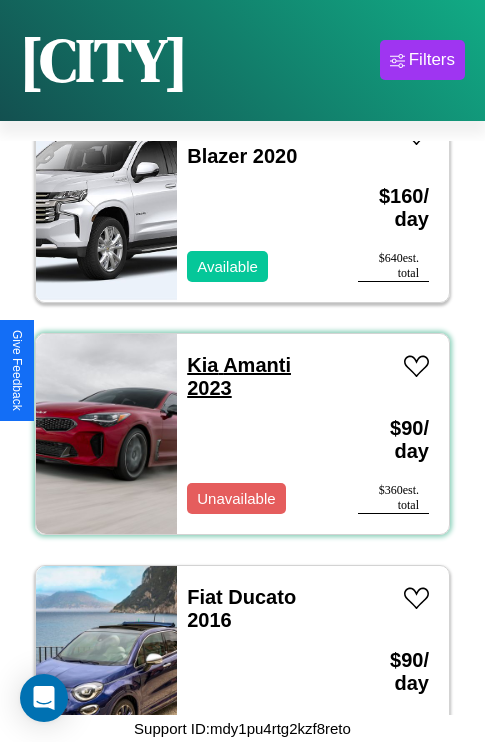 click on "Kia   Amanti   2023" at bounding box center [239, 376] 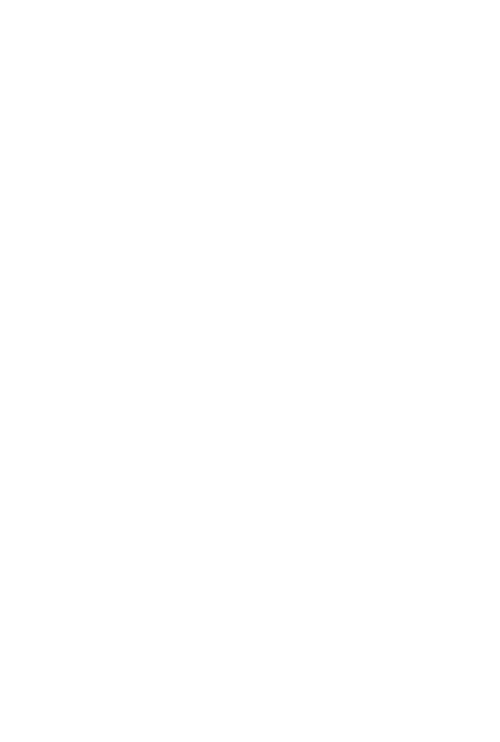 scroll, scrollTop: 0, scrollLeft: 0, axis: both 